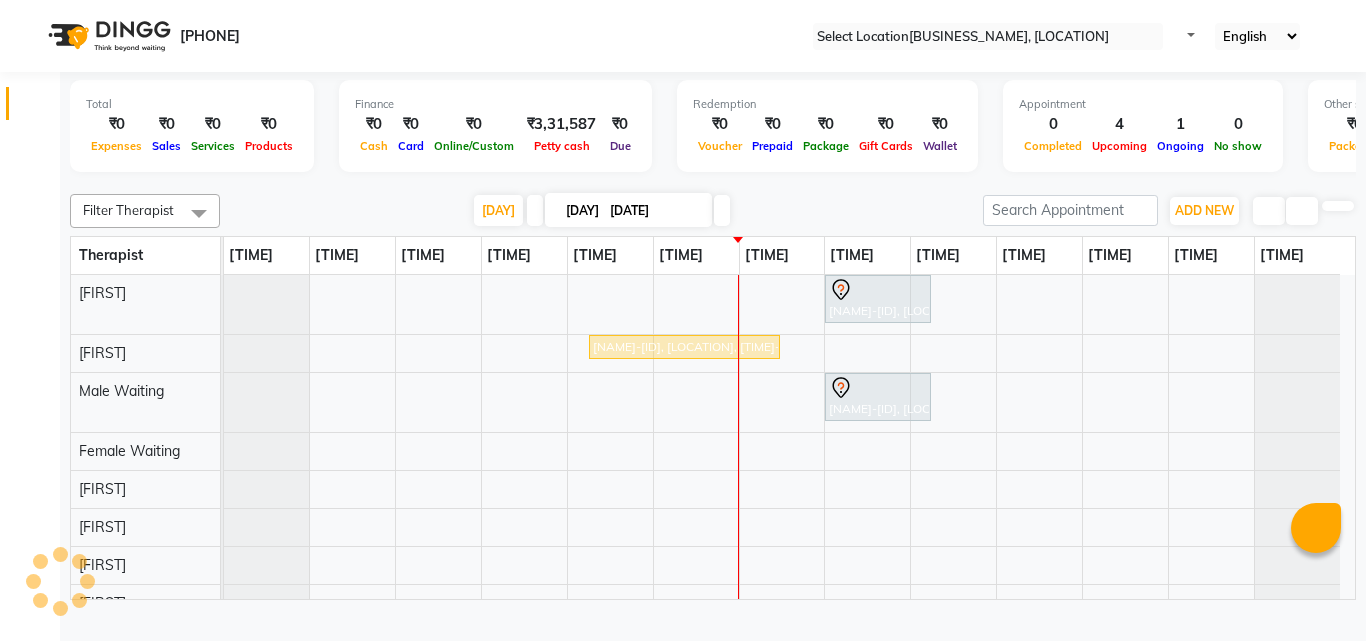 scroll, scrollTop: 0, scrollLeft: 0, axis: both 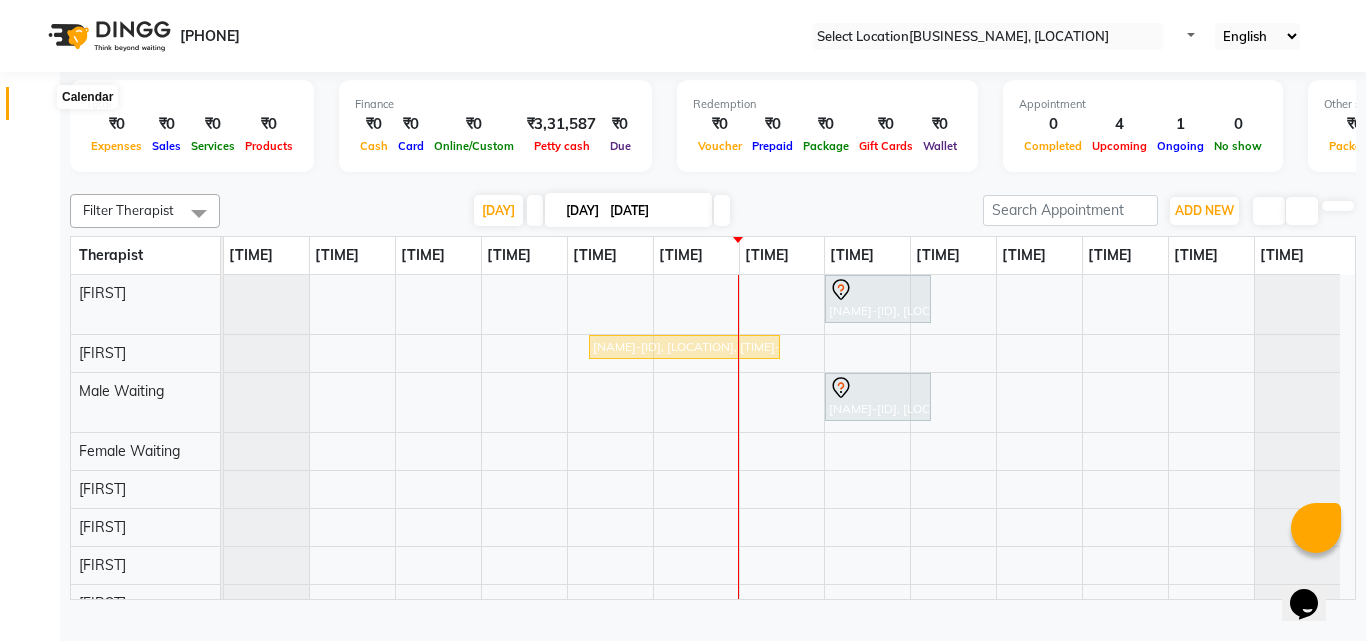 click at bounding box center [38, 108] 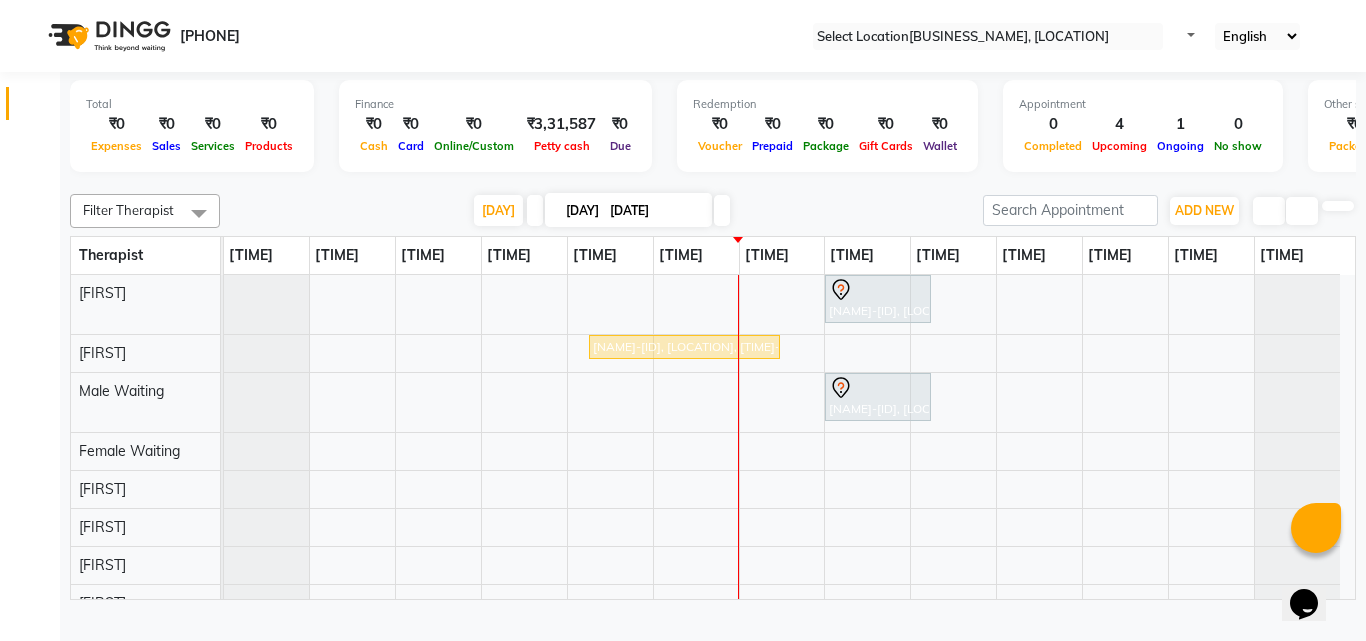 scroll, scrollTop: 143, scrollLeft: 0, axis: vertical 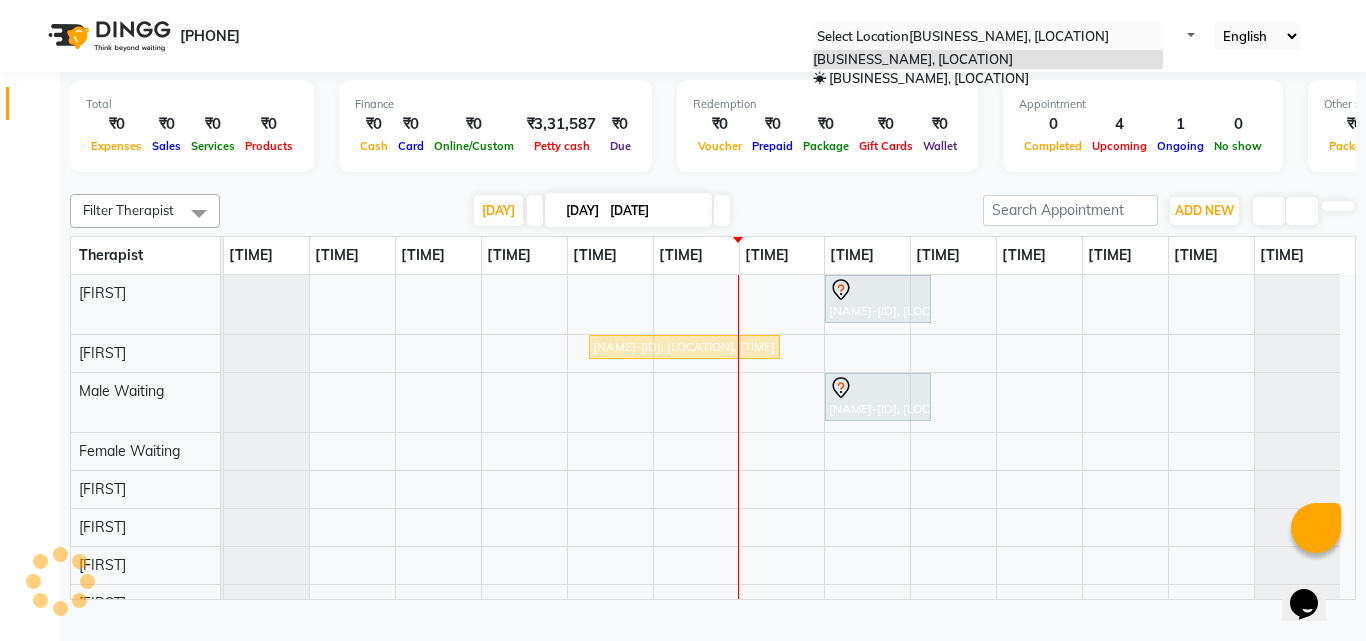 click at bounding box center [988, 37] 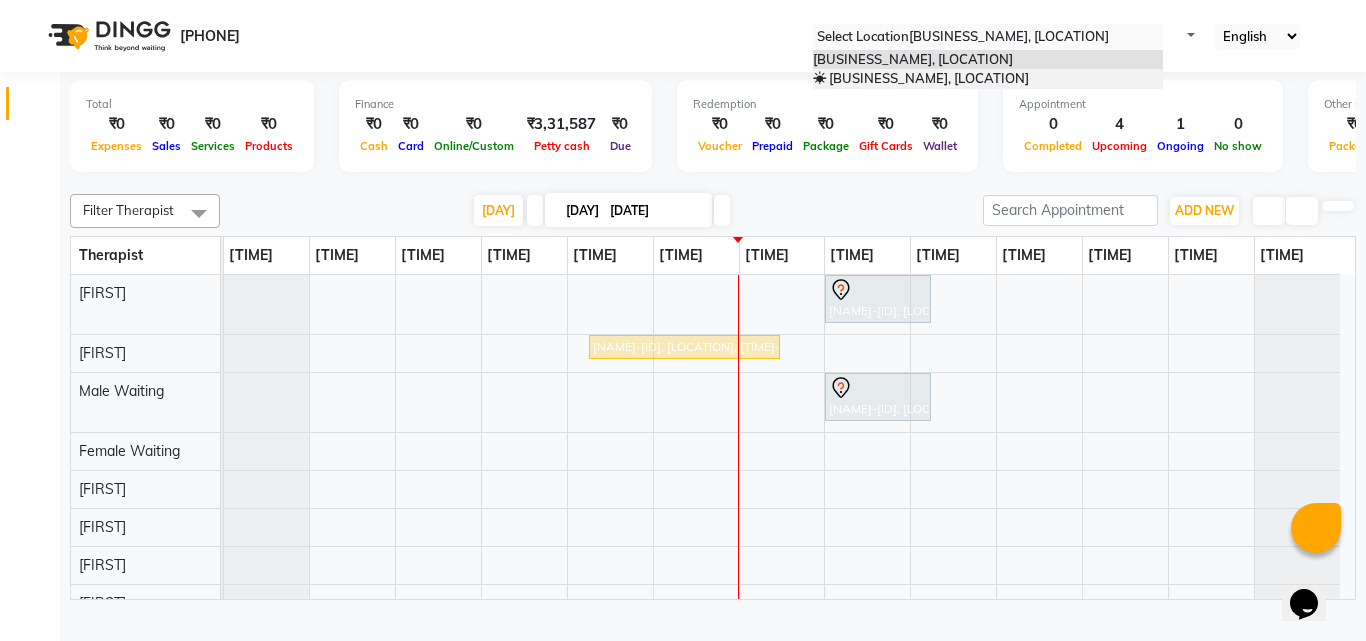 click on "☀ [BUSINESS_NAME], [LOCATION]" at bounding box center [988, 79] 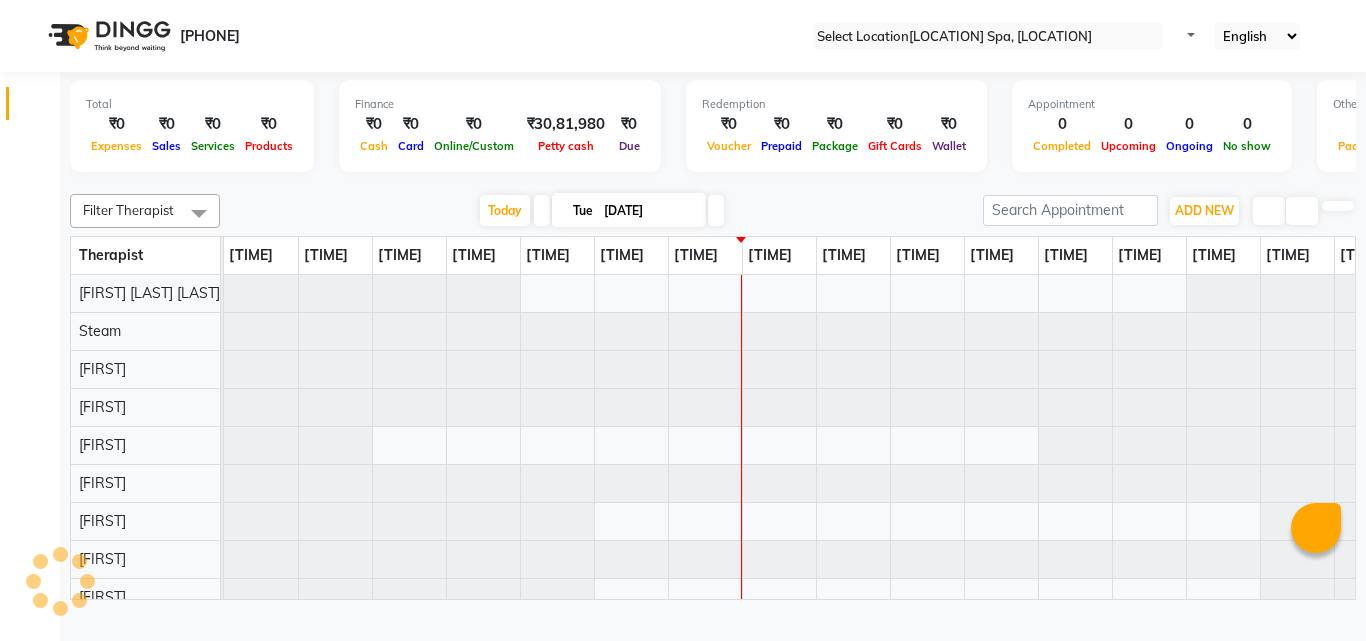 click at bounding box center [1159, 42] 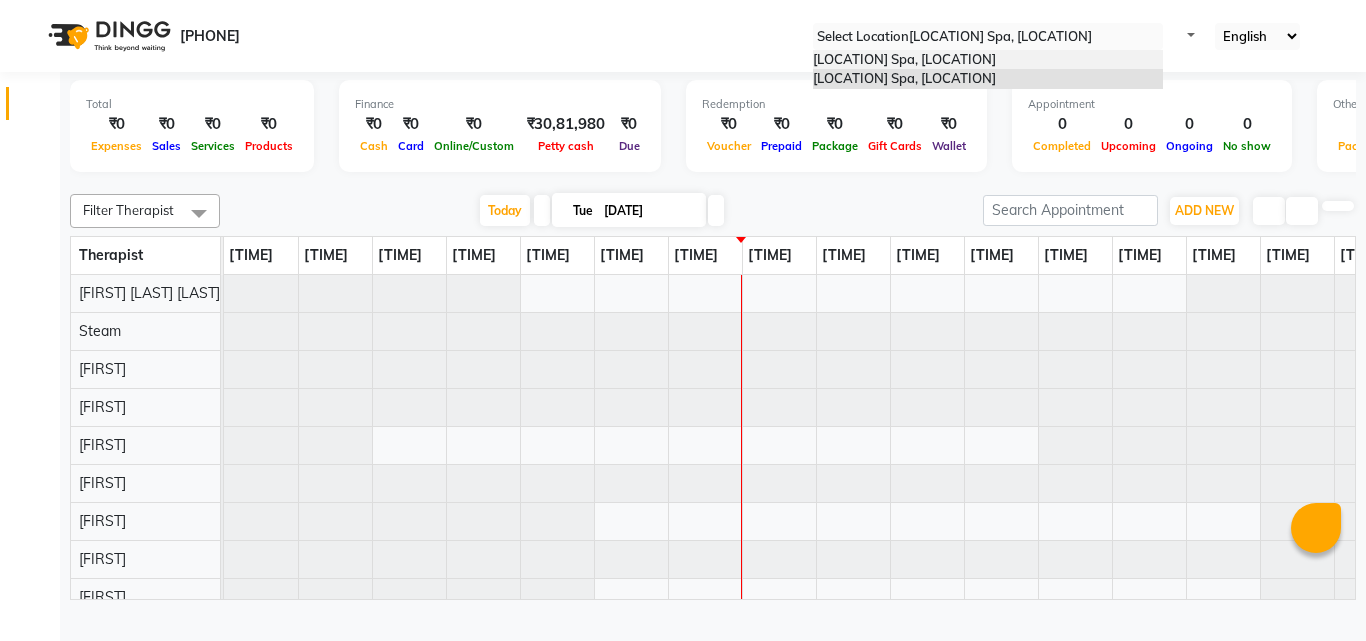click on "[BUSINESS_NAME], [LOCATION]" at bounding box center [988, 60] 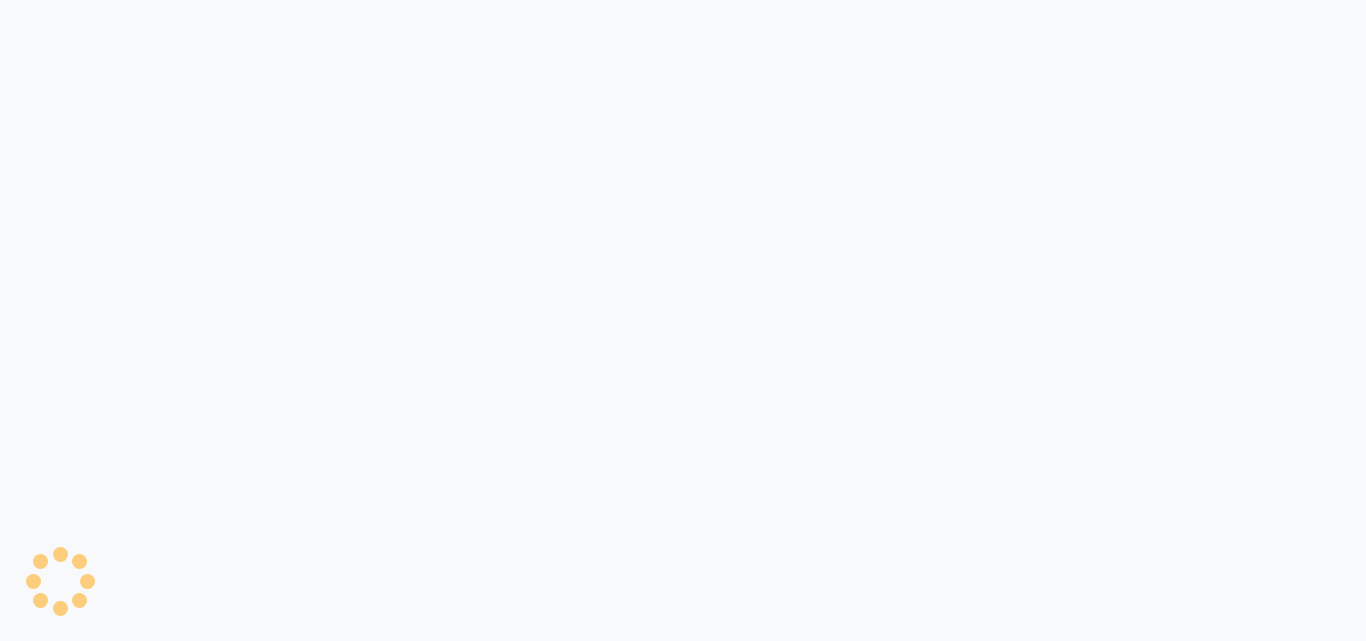 scroll, scrollTop: 0, scrollLeft: 0, axis: both 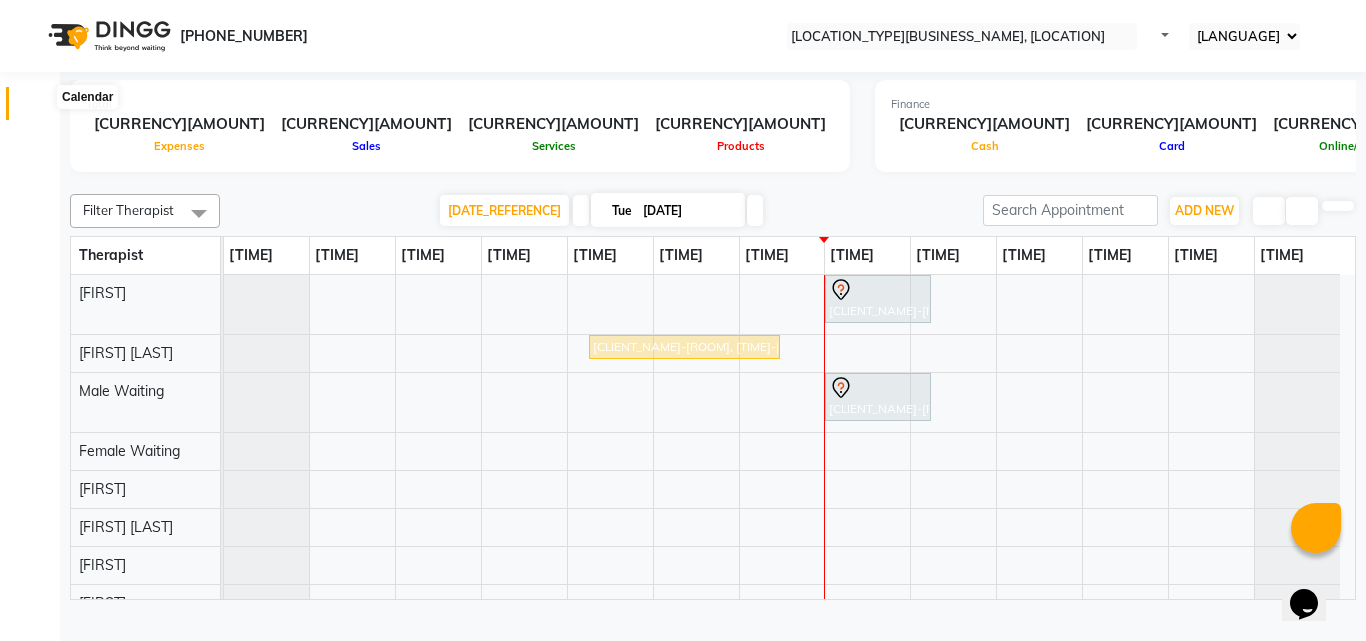 click at bounding box center [38, 108] 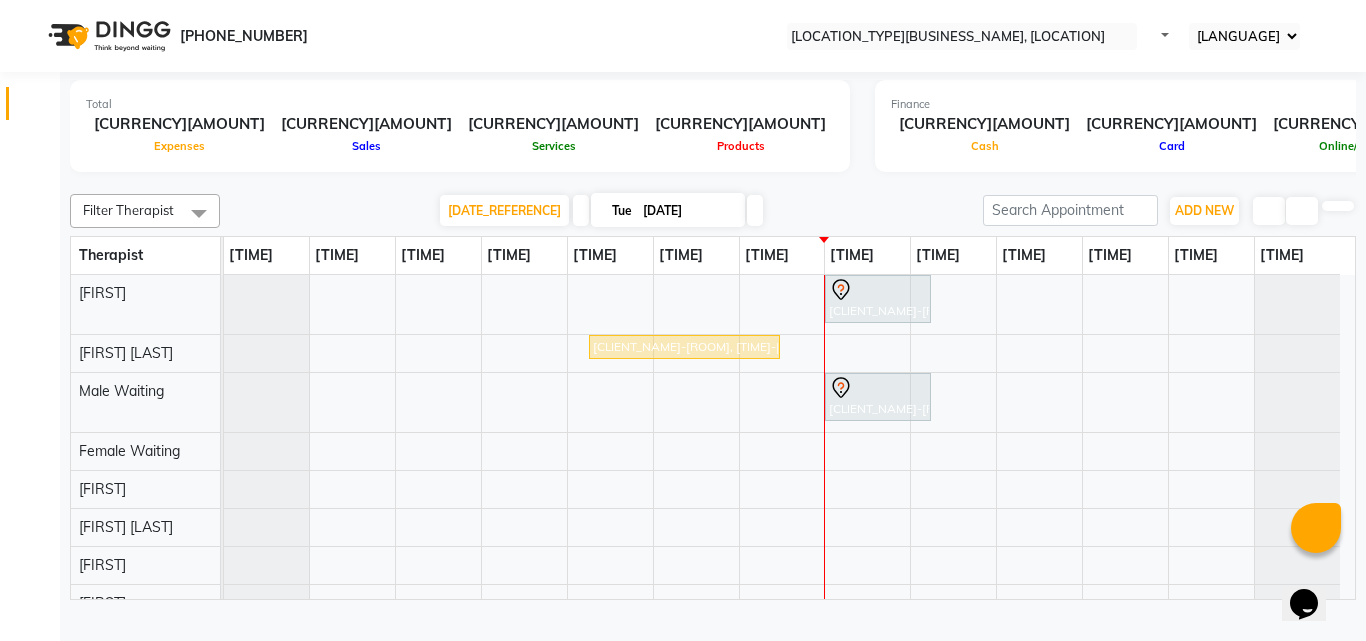 scroll, scrollTop: 143, scrollLeft: 0, axis: vertical 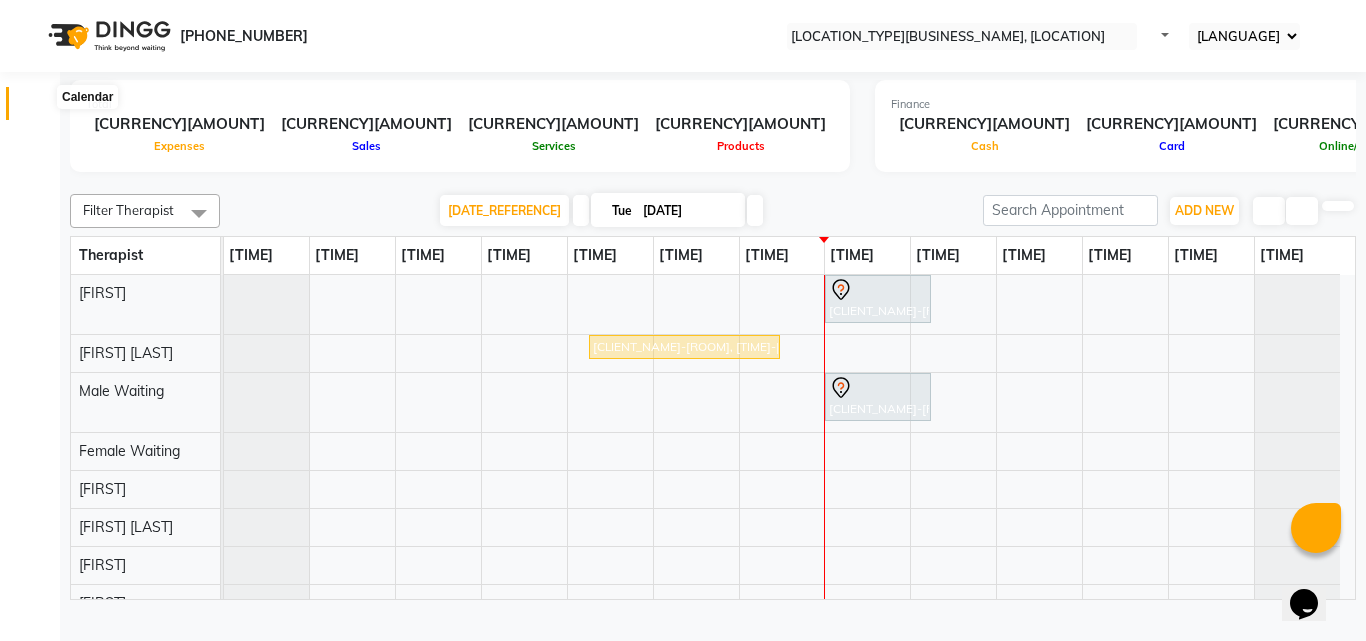 click at bounding box center (37, 108) 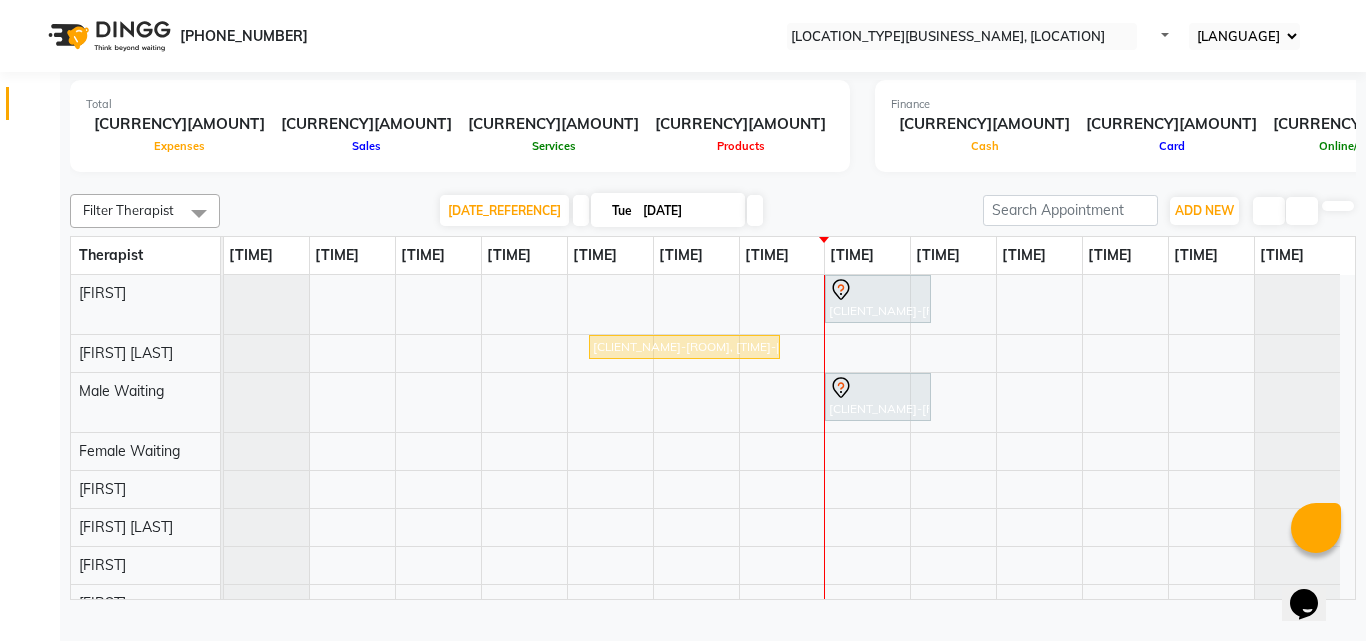 click at bounding box center (37, 108) 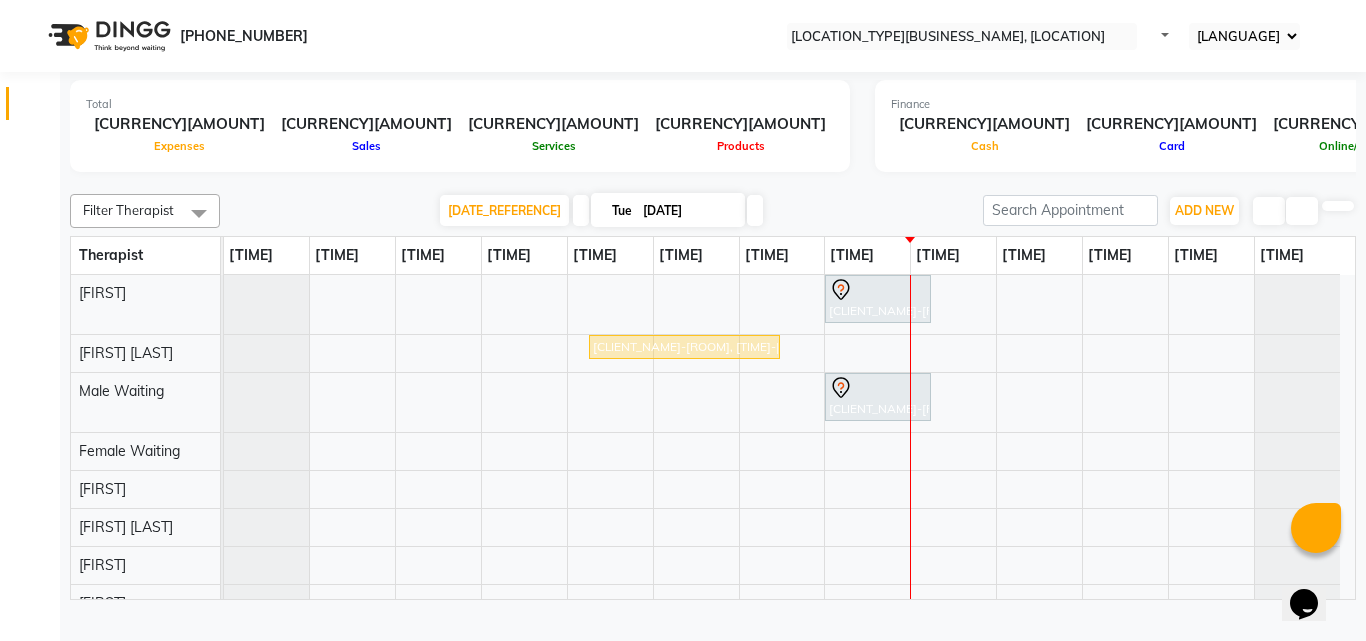scroll, scrollTop: 143, scrollLeft: 0, axis: vertical 